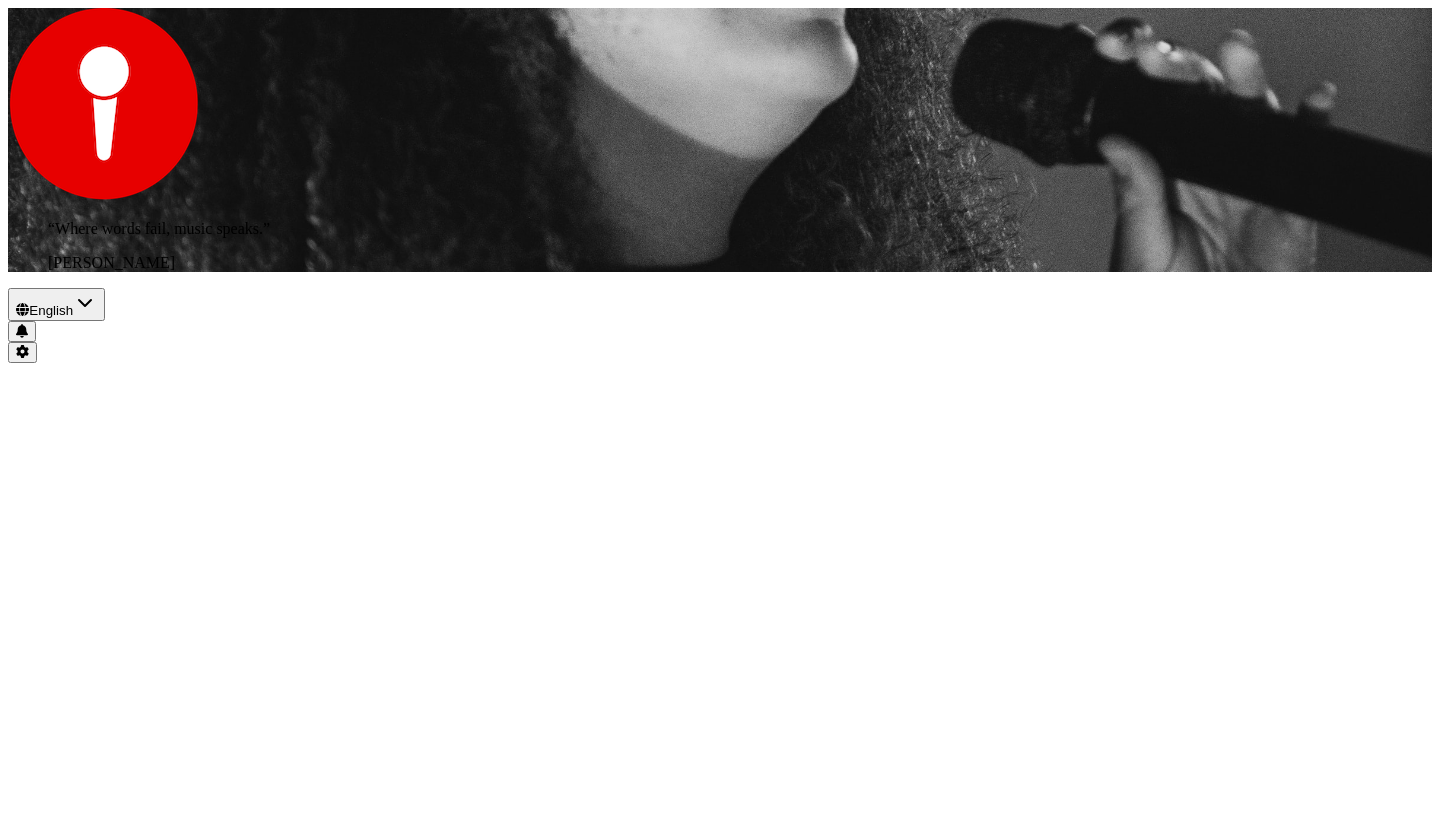 scroll, scrollTop: 0, scrollLeft: 0, axis: both 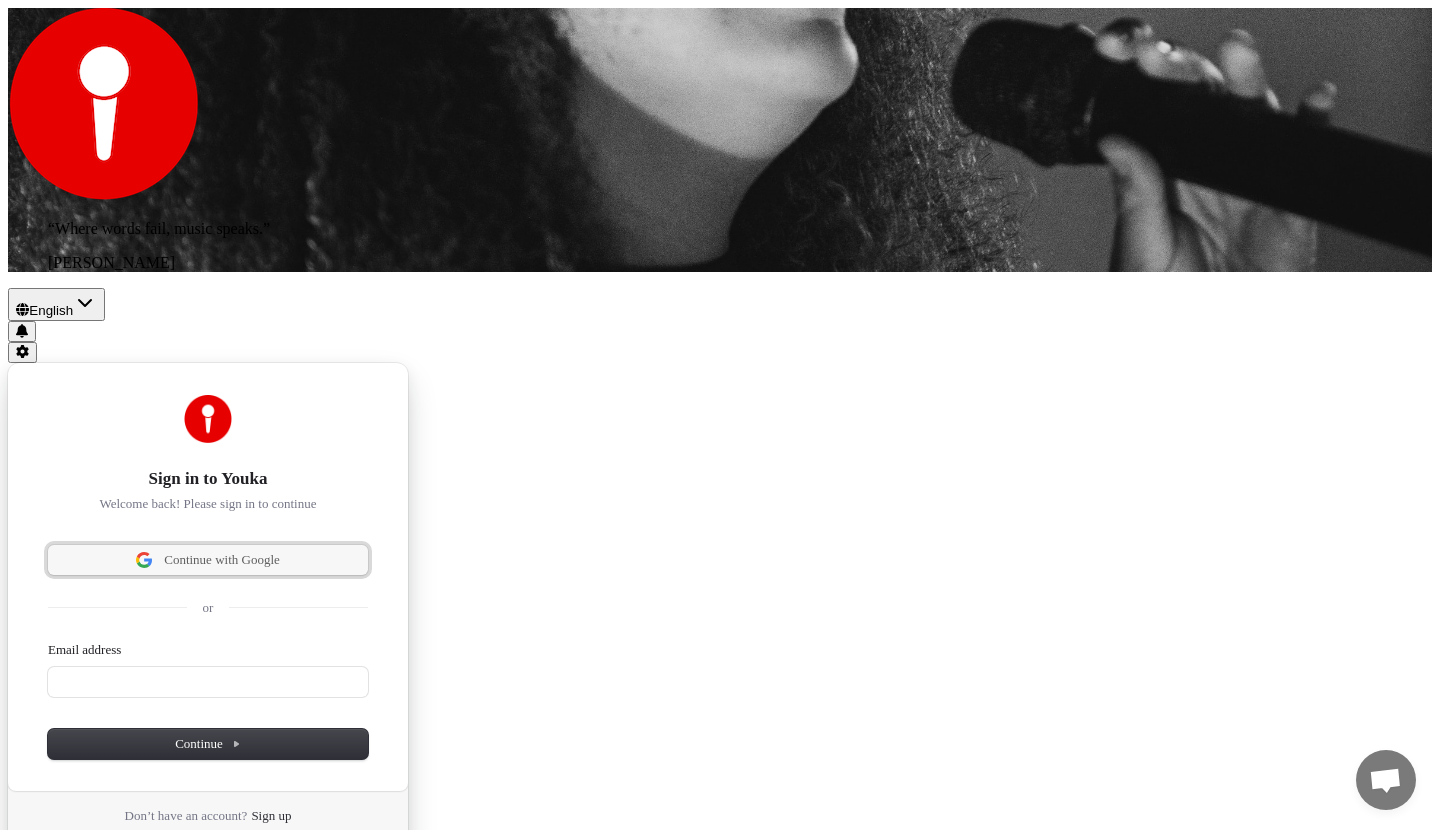click on "Continue with Google" at bounding box center [222, 560] 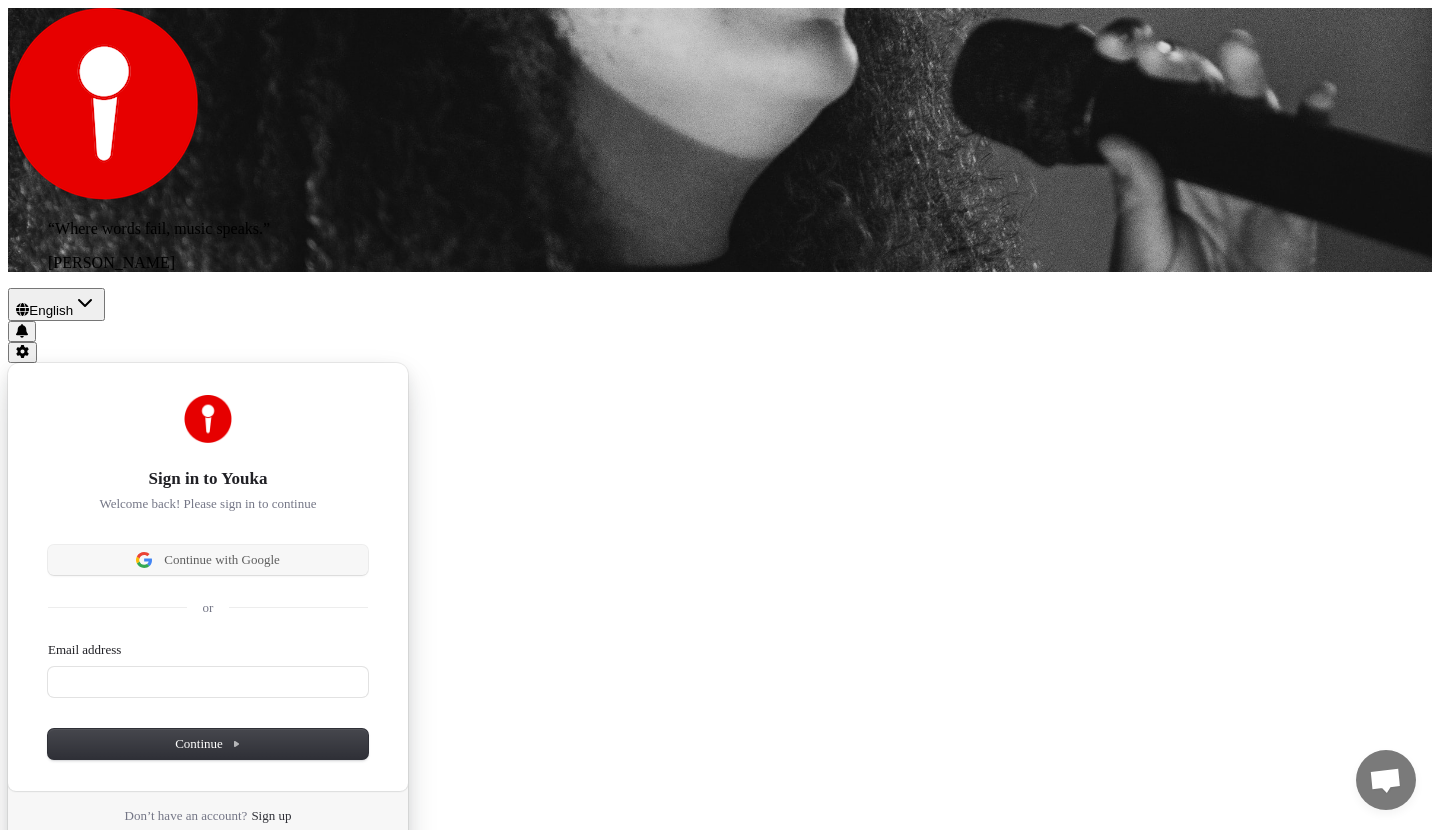 type 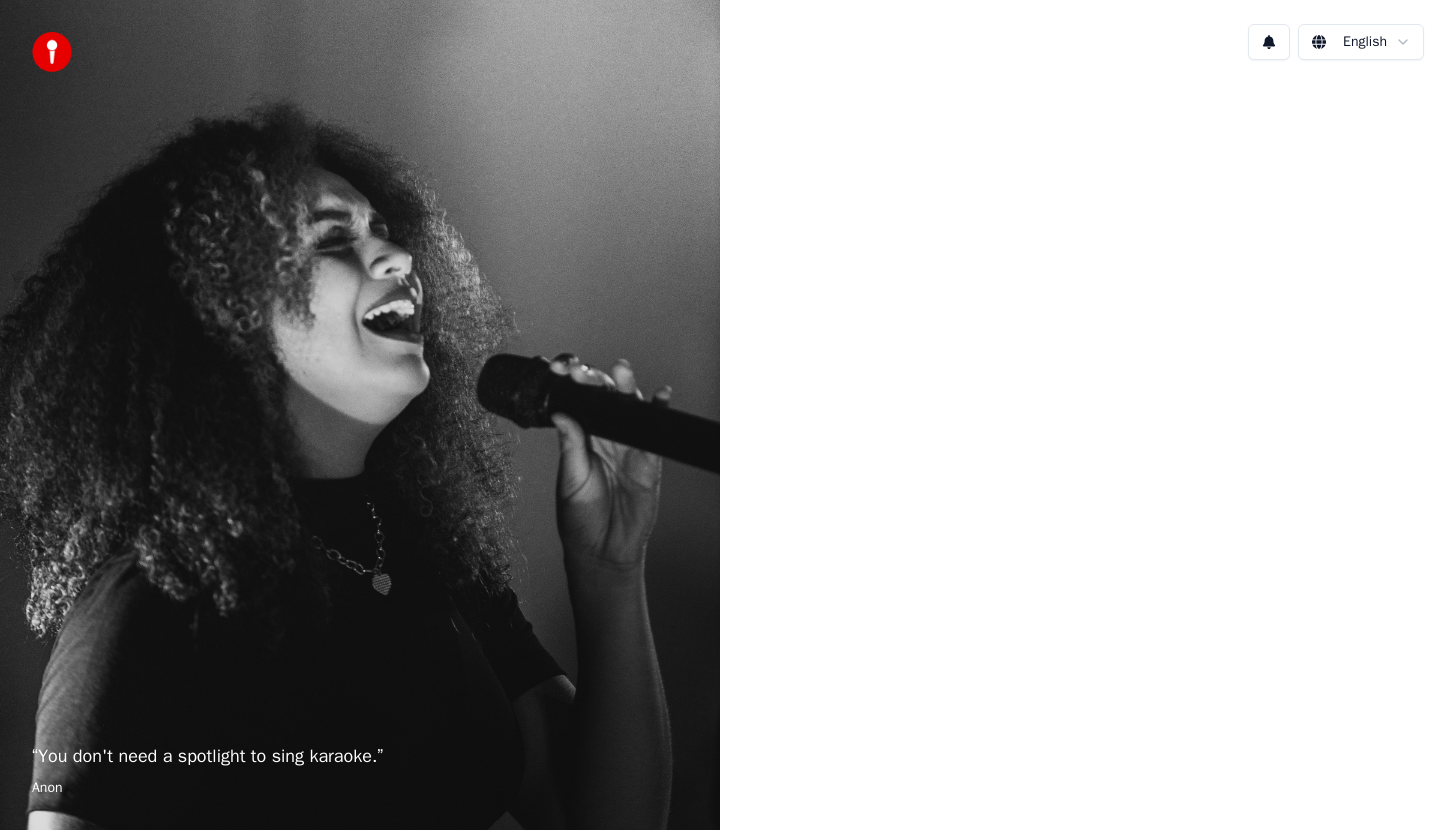 scroll, scrollTop: 0, scrollLeft: 0, axis: both 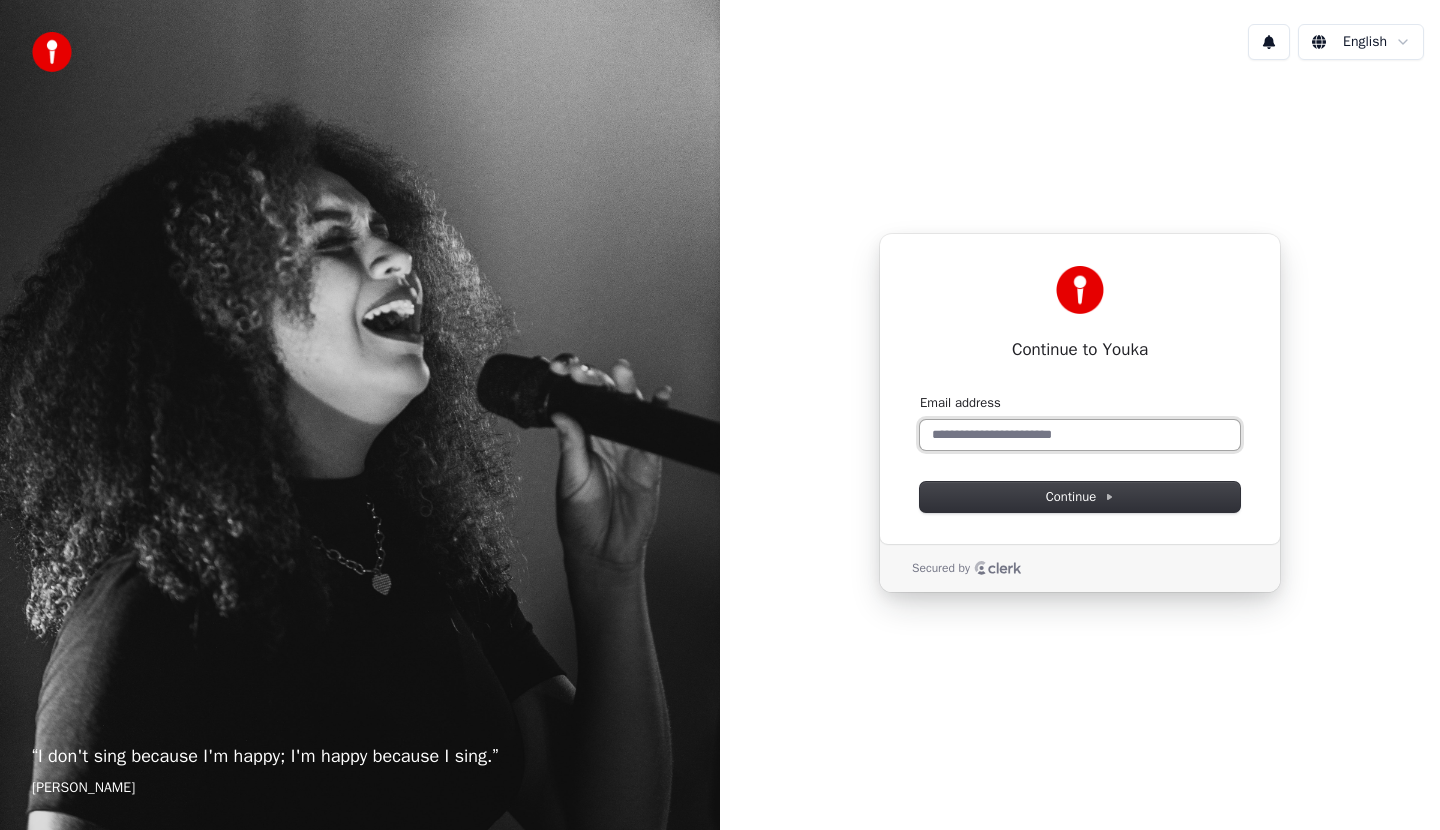 click on "Email address" at bounding box center (1080, 435) 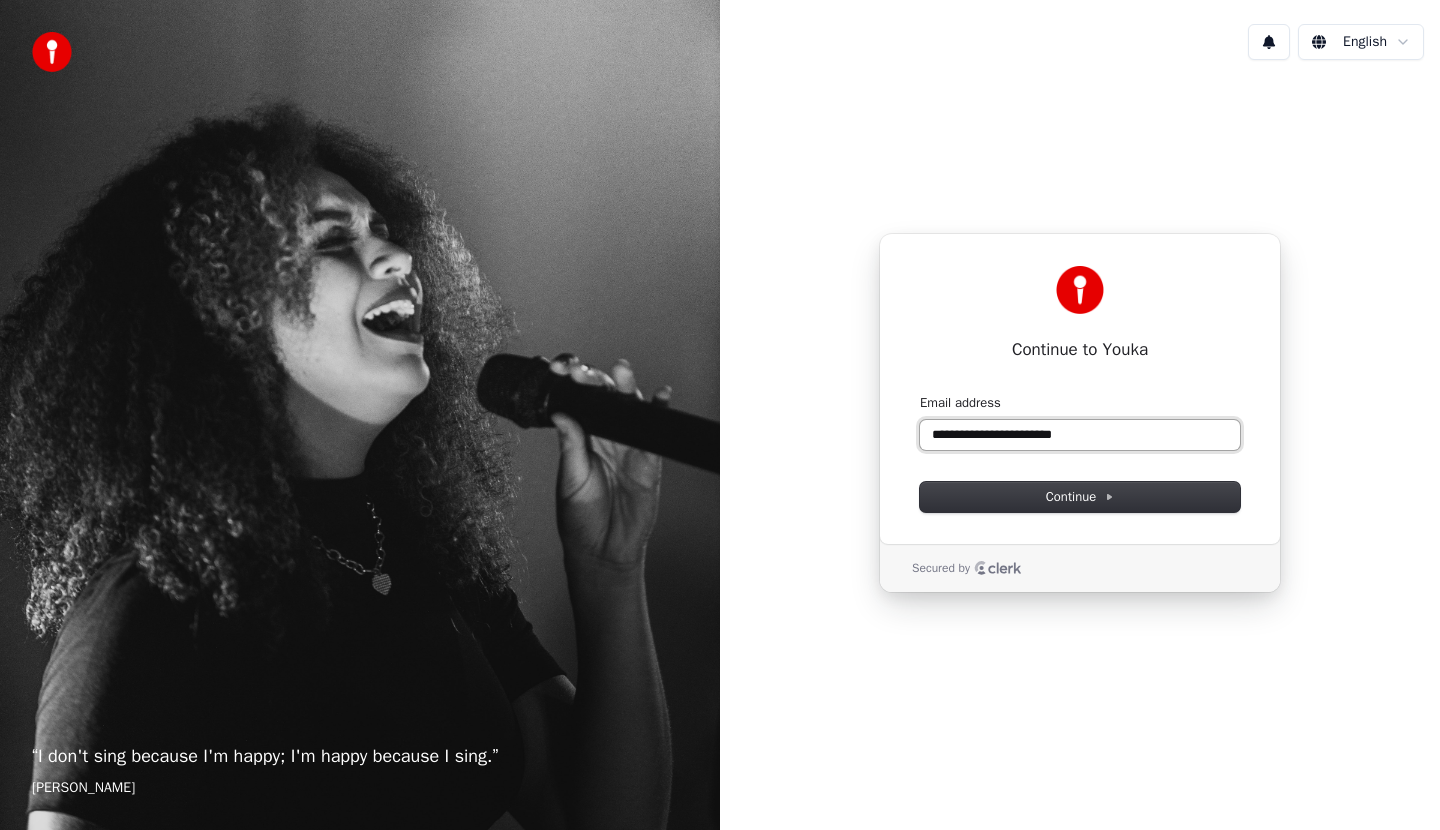 click at bounding box center (920, 394) 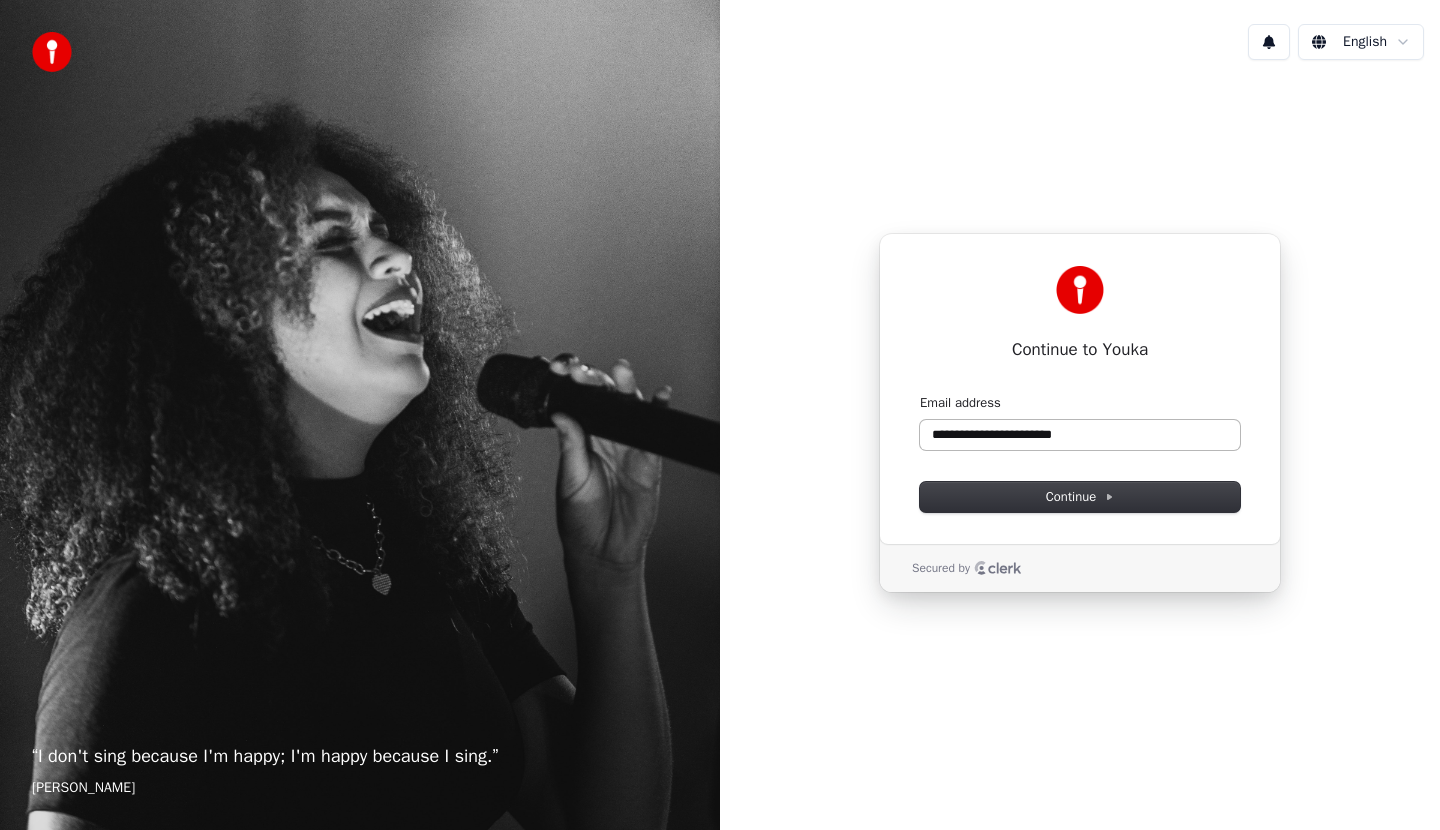 type on "**********" 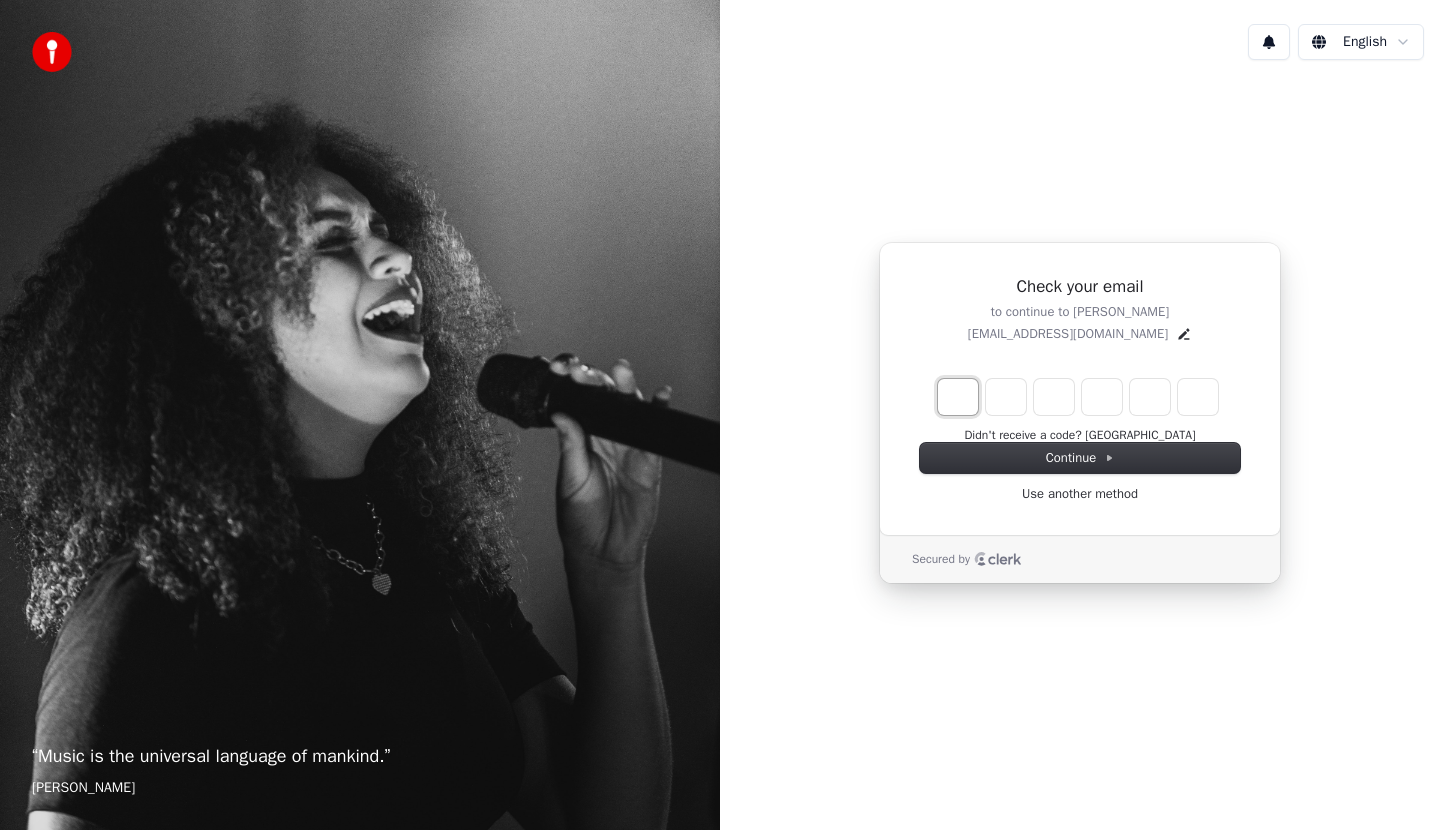 type on "*" 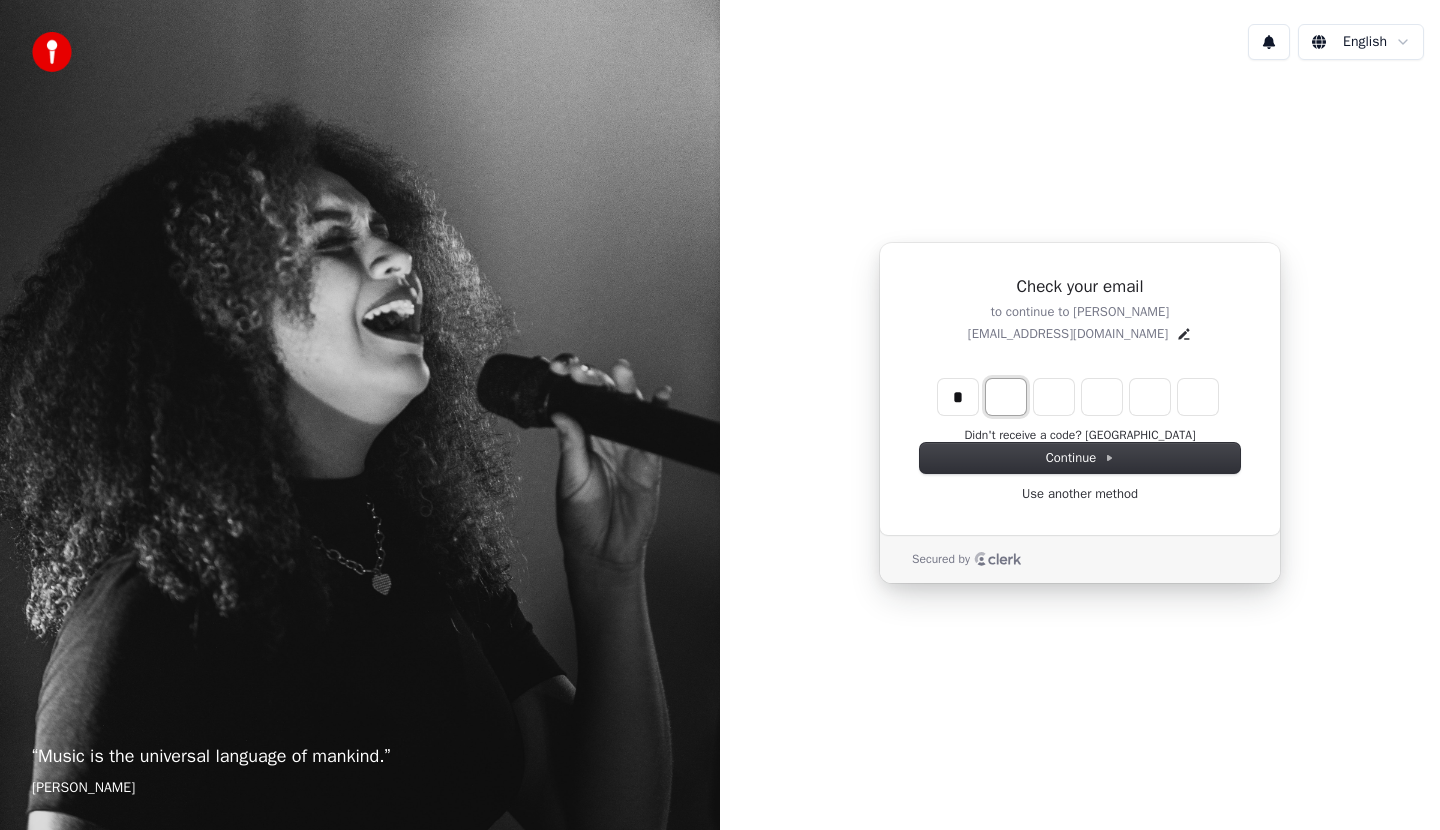 type on "*" 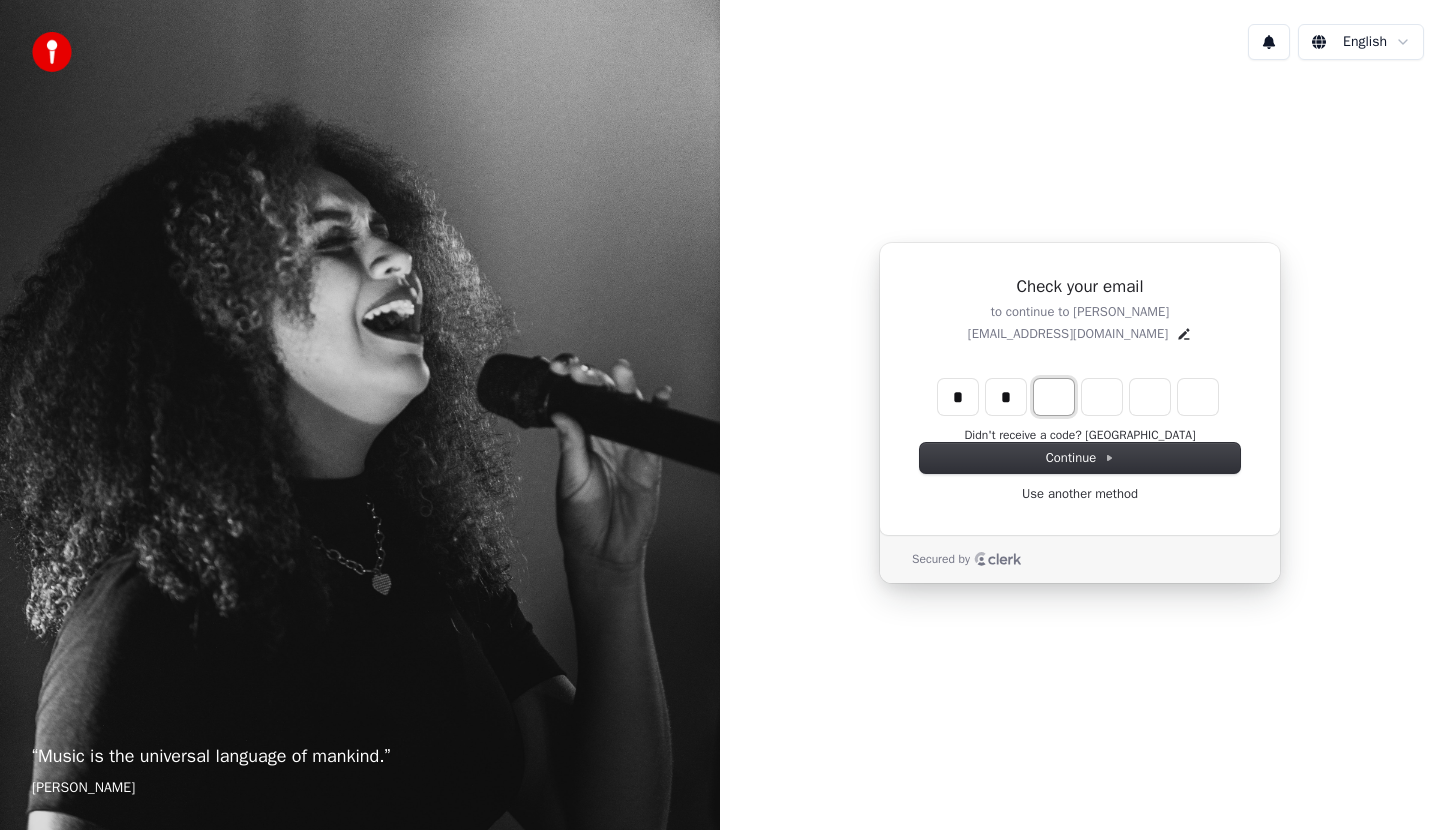type on "*" 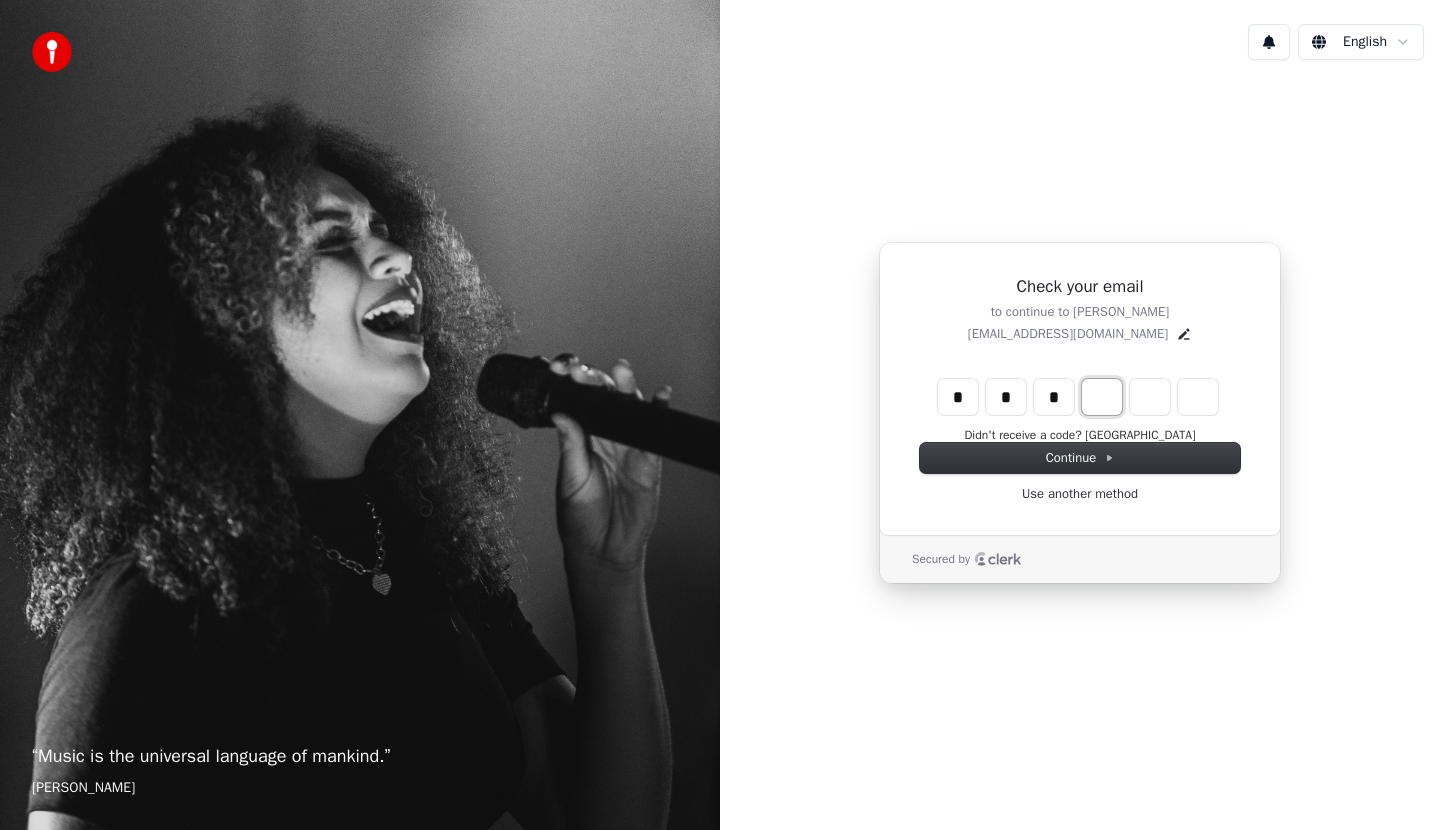 type on "*" 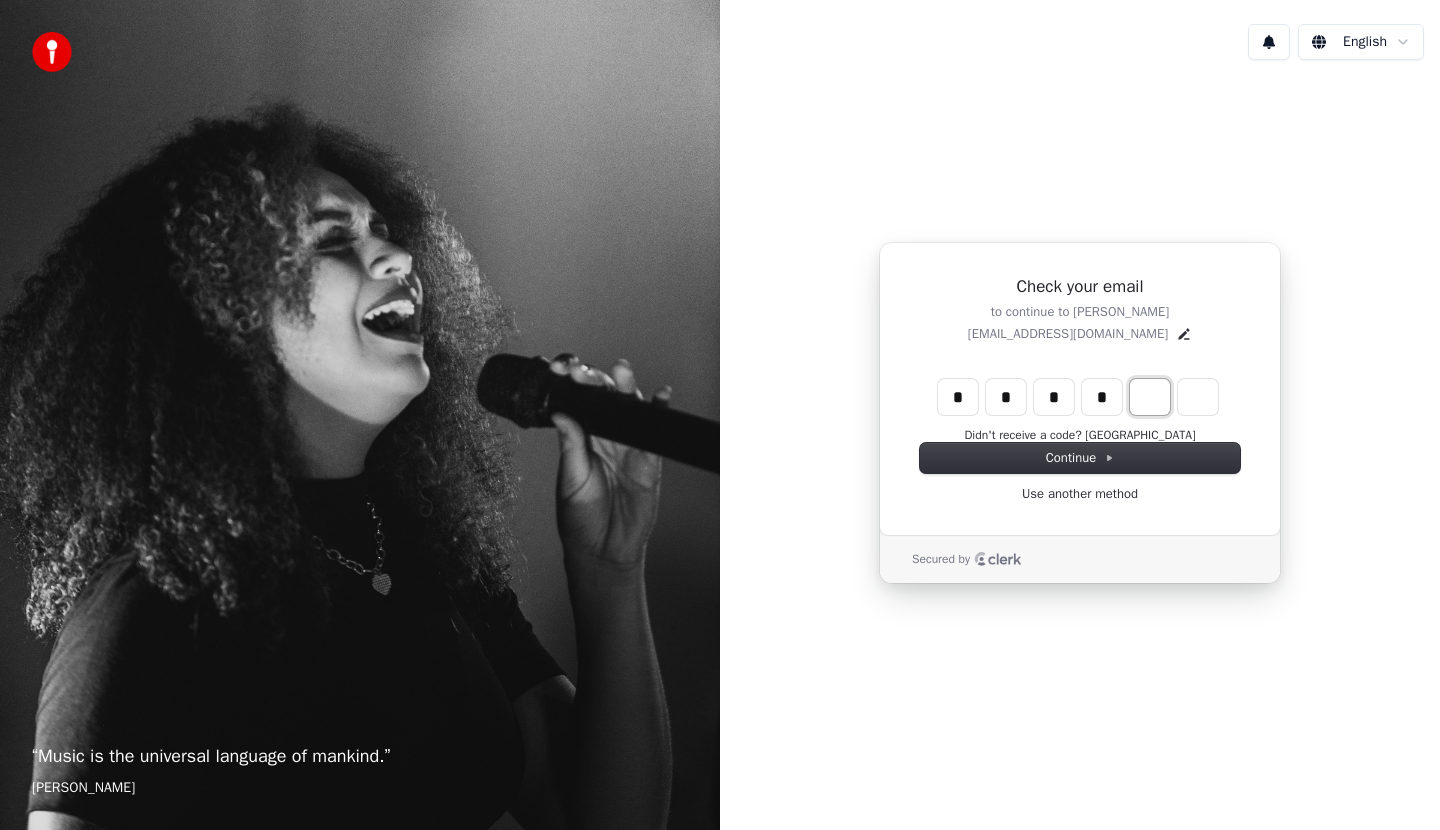 type on "*" 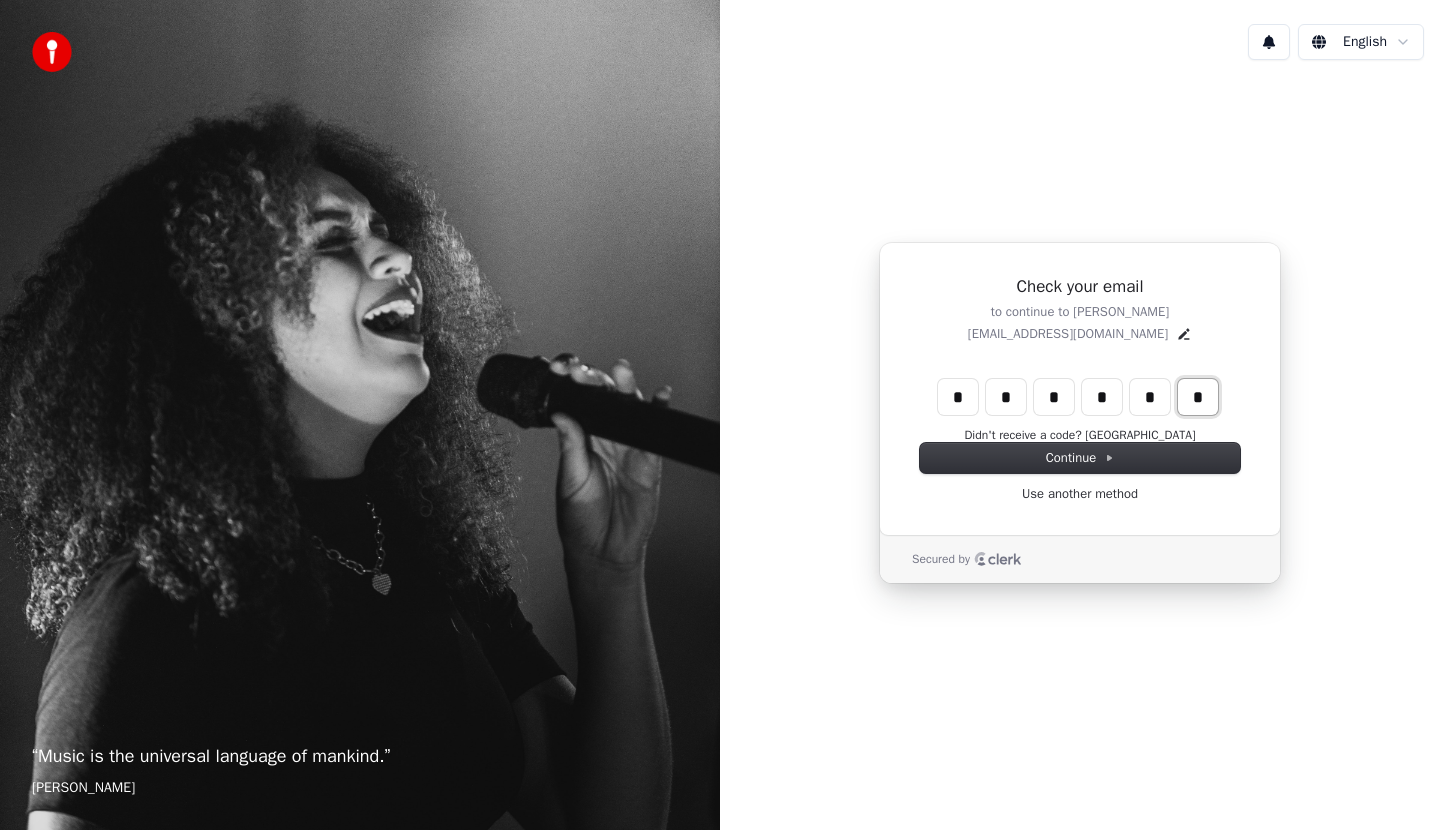 type on "*" 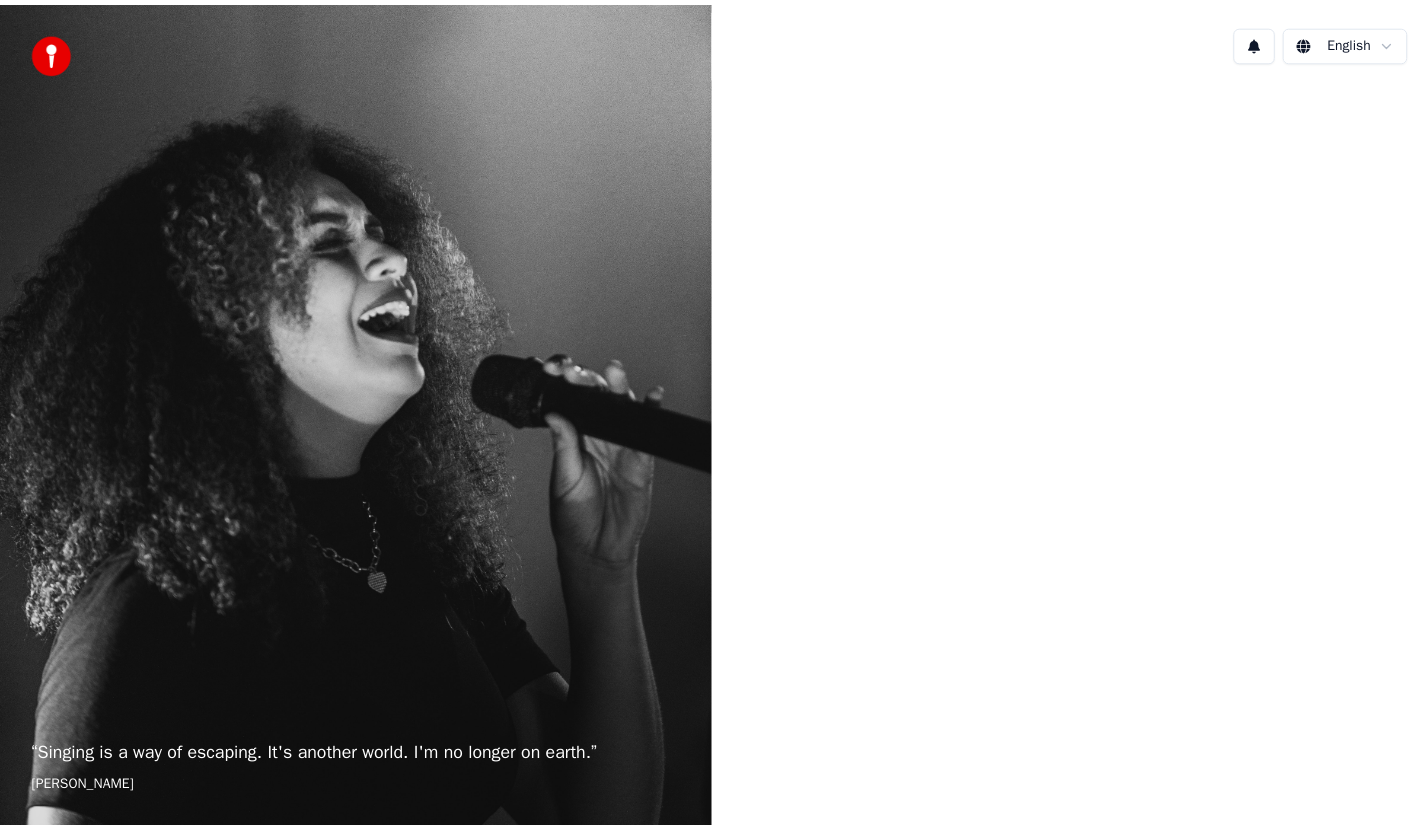 scroll, scrollTop: 0, scrollLeft: 0, axis: both 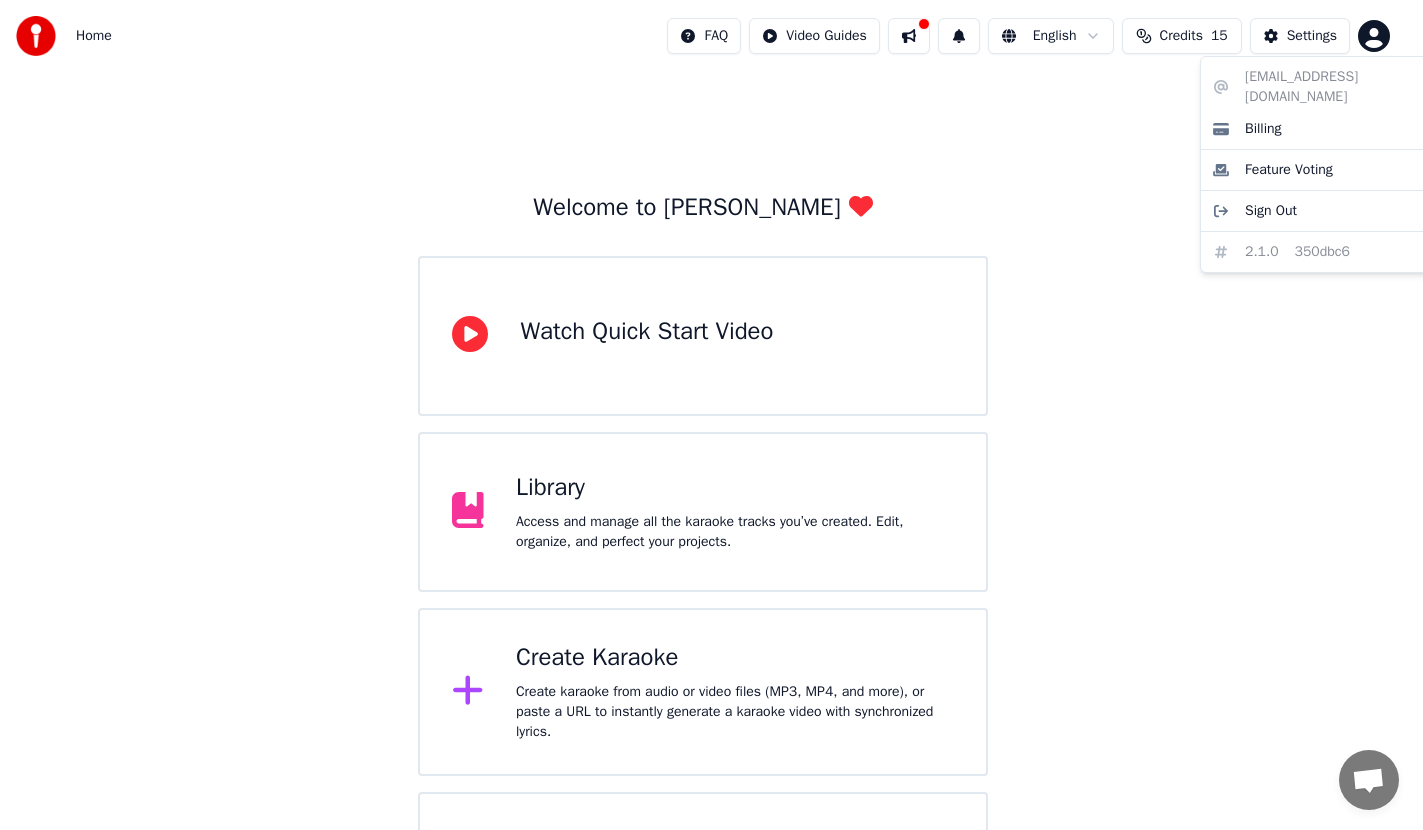 click on "Home FAQ Video Guides English Credits 15 Settings Welcome to Youka Watch Quick Start Video Library Access and manage all the karaoke tracks you’ve created. Edit, organize, and perfect your projects. Create Karaoke Create karaoke from audio or video files (MP3, MP4, and more), or paste a URL to instantly generate a karaoke video with synchronized lyrics. Please upgrade to the latest version Your version of Youka is outdated. Please backup your library and your settings (Settings > Danger Zone > Export Settings) and upgrade to the latest version to continue using Youka. tonypaloma1234@gmail.com Billing Feature Voting Sign Out 2.1.0 350dbc6" at bounding box center (711, 480) 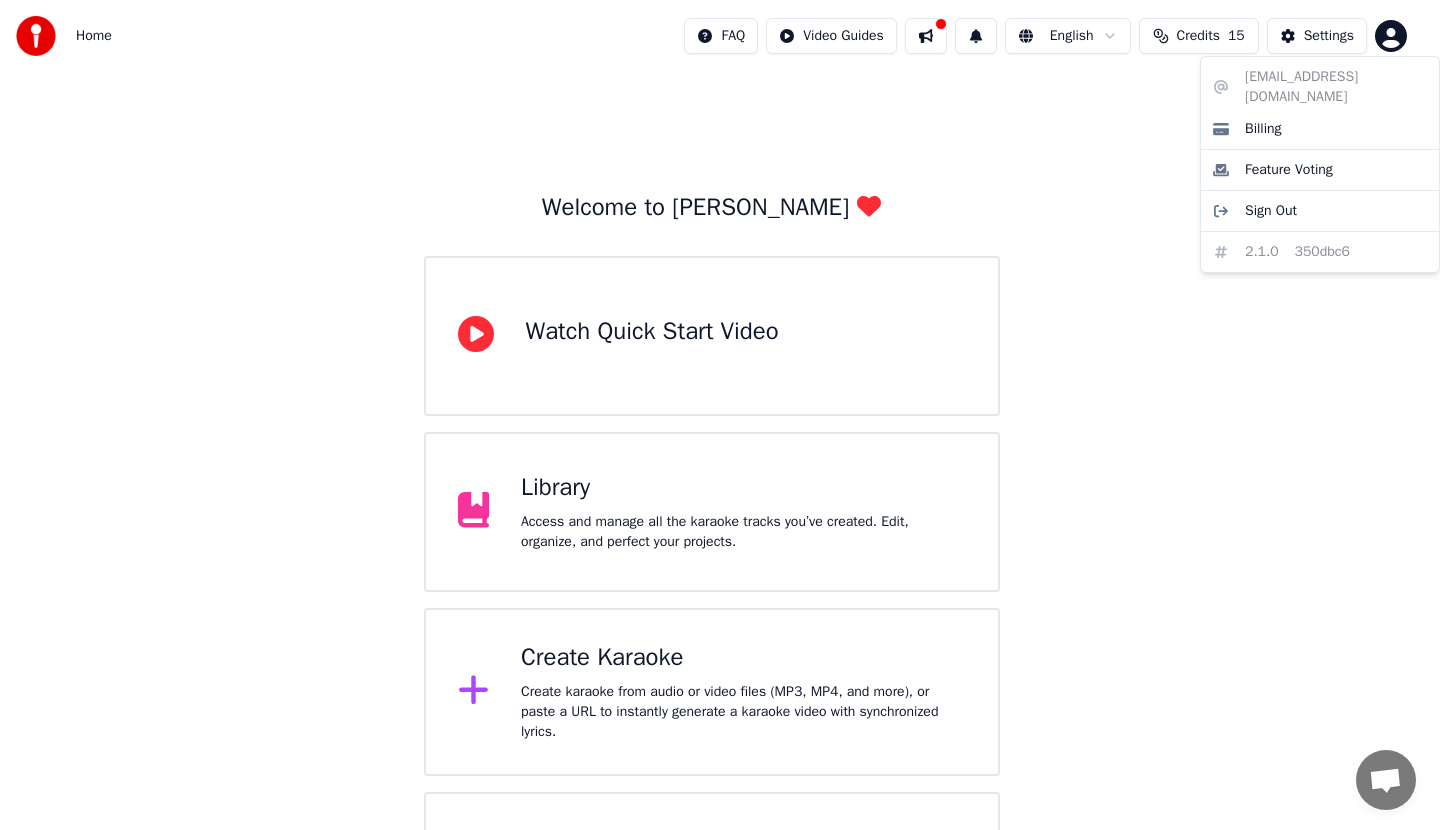 click on "Home FAQ Video Guides English Credits 15 Settings Welcome to Youka Watch Quick Start Video Library Access and manage all the karaoke tracks you’ve created. Edit, organize, and perfect your projects. Create Karaoke Create karaoke from audio or video files (MP3, MP4, and more), or paste a URL to instantly generate a karaoke video with synchronized lyrics. Please upgrade to the latest version Your version of Youka is outdated. Please backup your library and your settings (Settings > Danger Zone > Export Settings) and upgrade to the latest version to continue using Youka. tonypaloma1234@gmail.com Billing Feature Voting Sign Out 2.1.0 350dbc6" at bounding box center (720, 480) 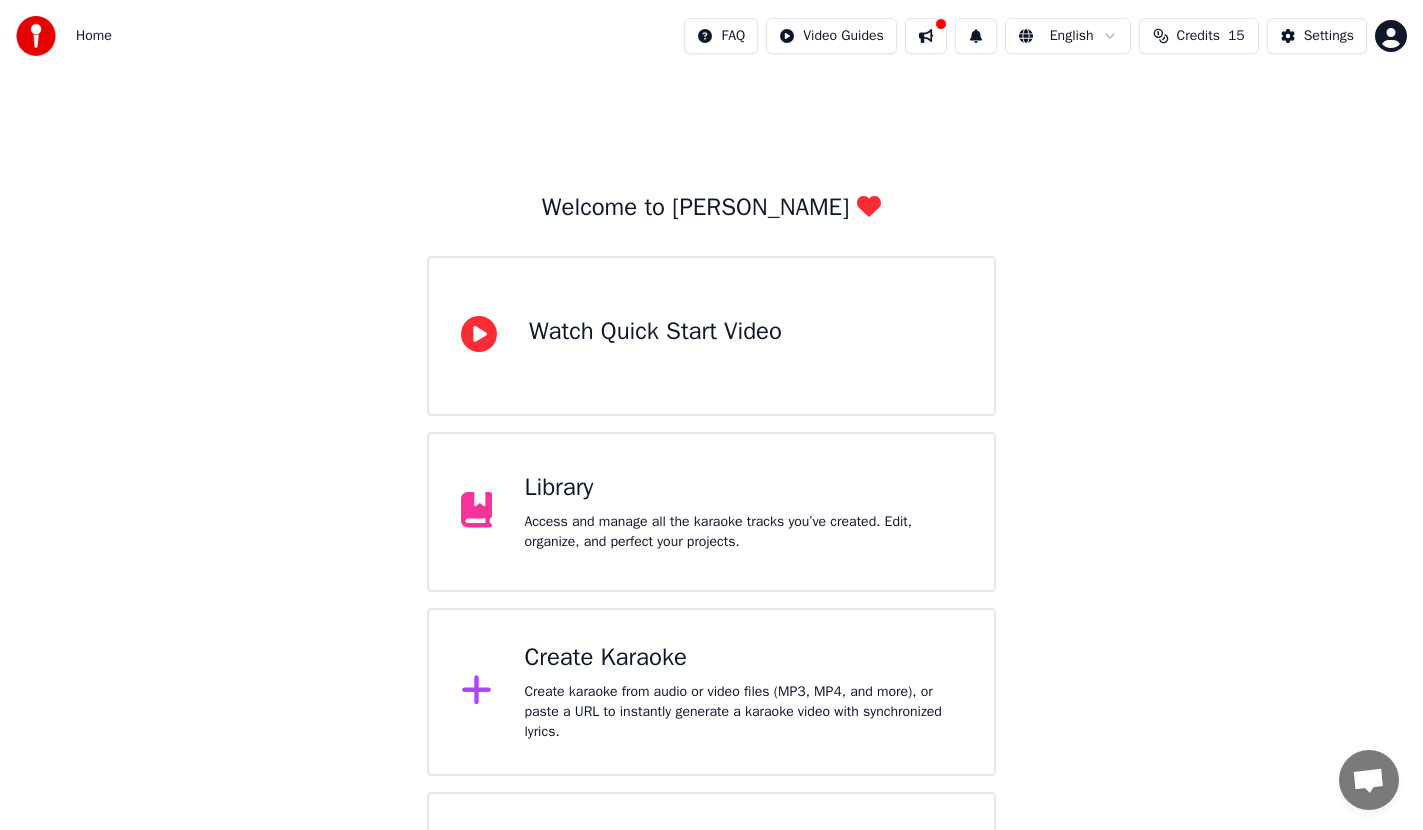 click at bounding box center (926, 36) 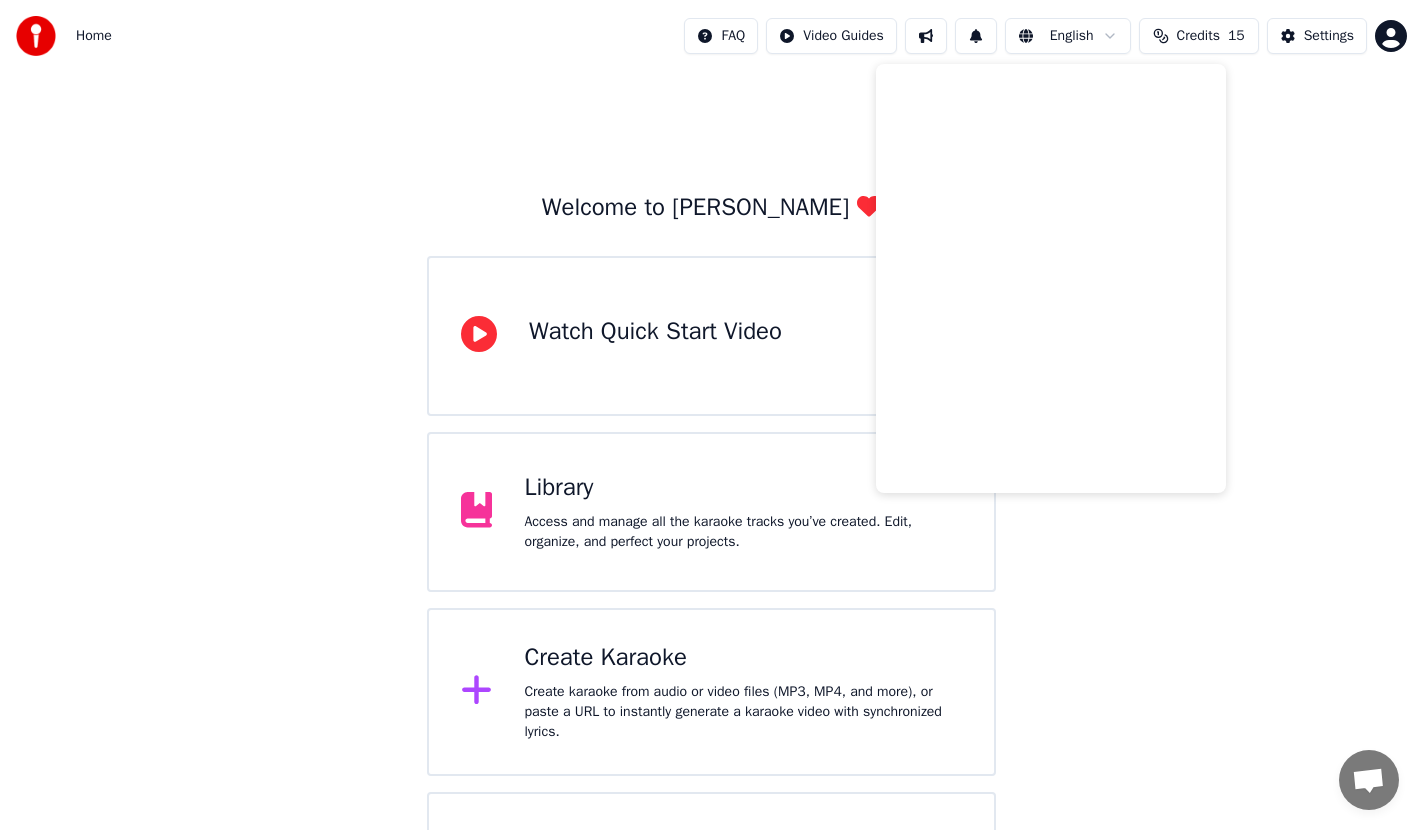 click on "Library" at bounding box center (743, 488) 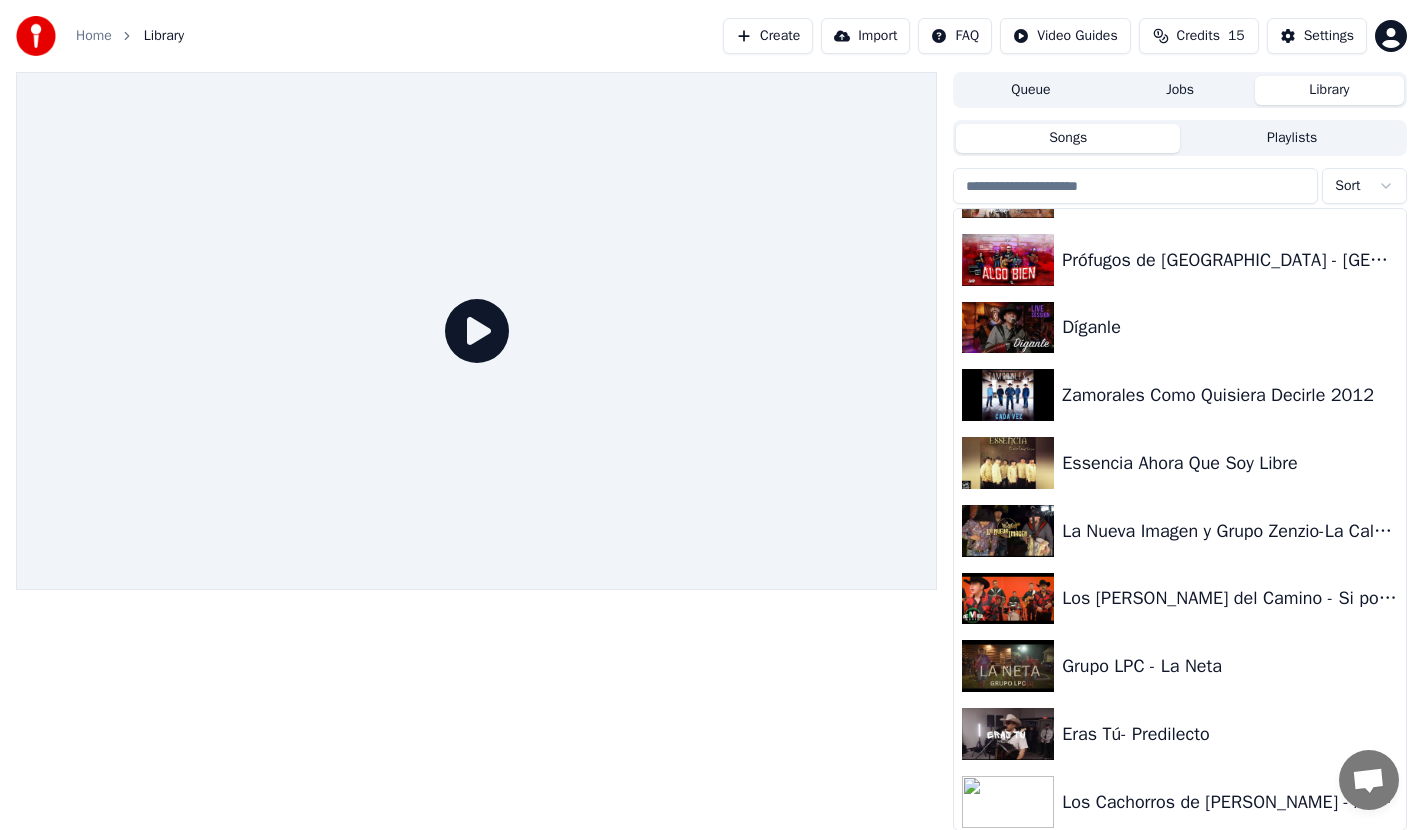 scroll, scrollTop: 1145, scrollLeft: 0, axis: vertical 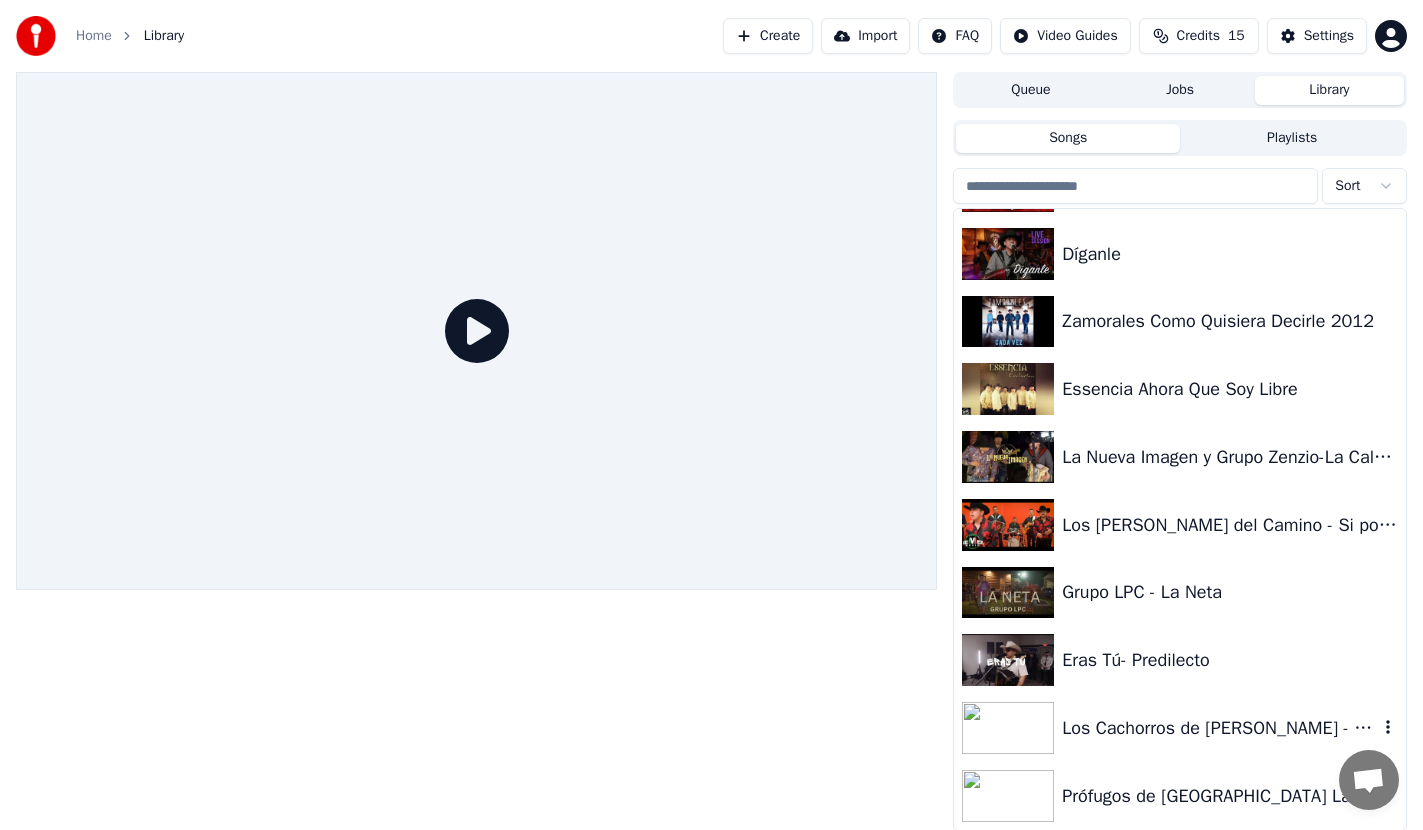 click on "Los Cachorros de Juan Villarreal - Aunque Tu No Me Quieras" at bounding box center (1220, 728) 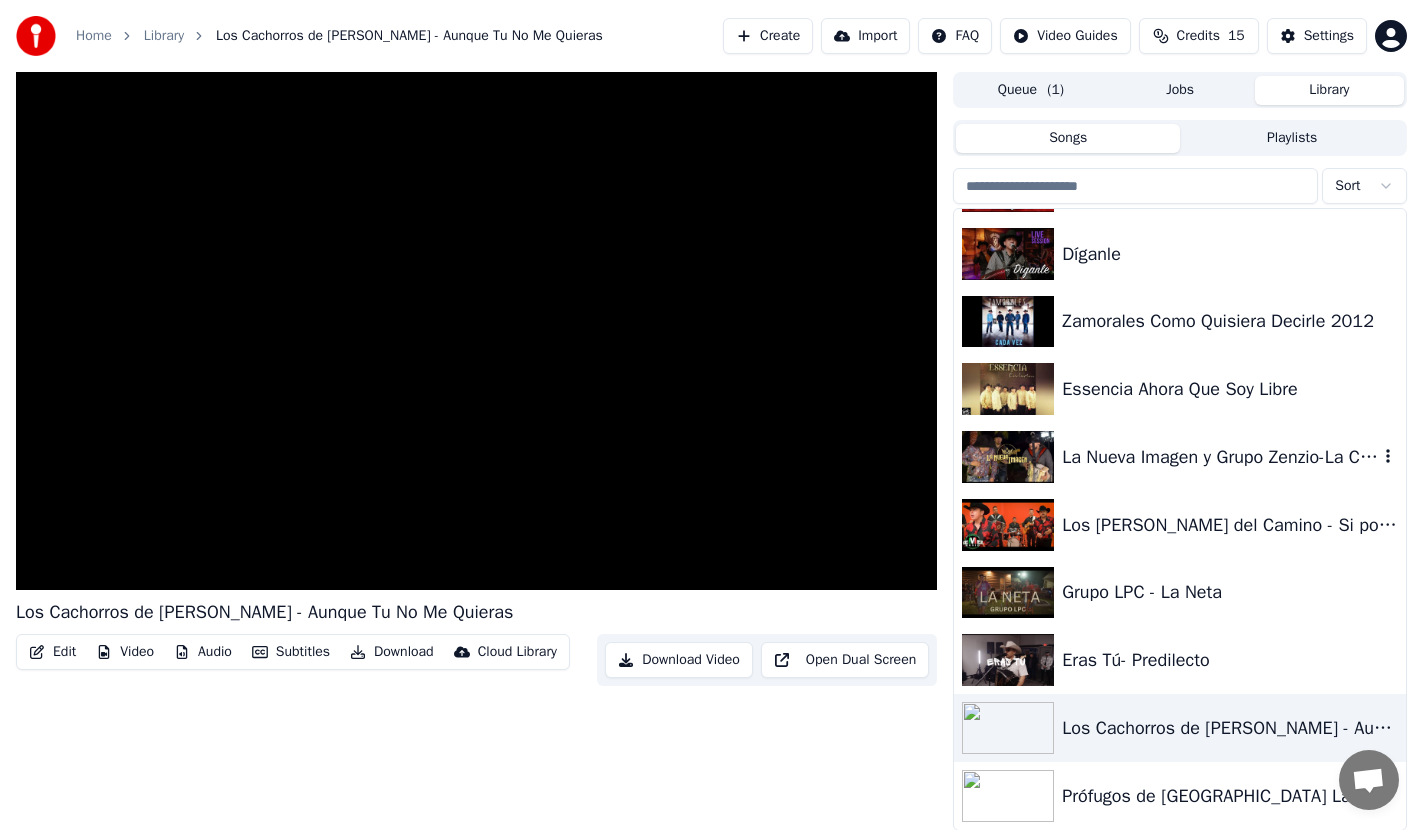 click on "La Nueva Imagen y Grupo Zenzio-La Calabaza Live" at bounding box center [1220, 457] 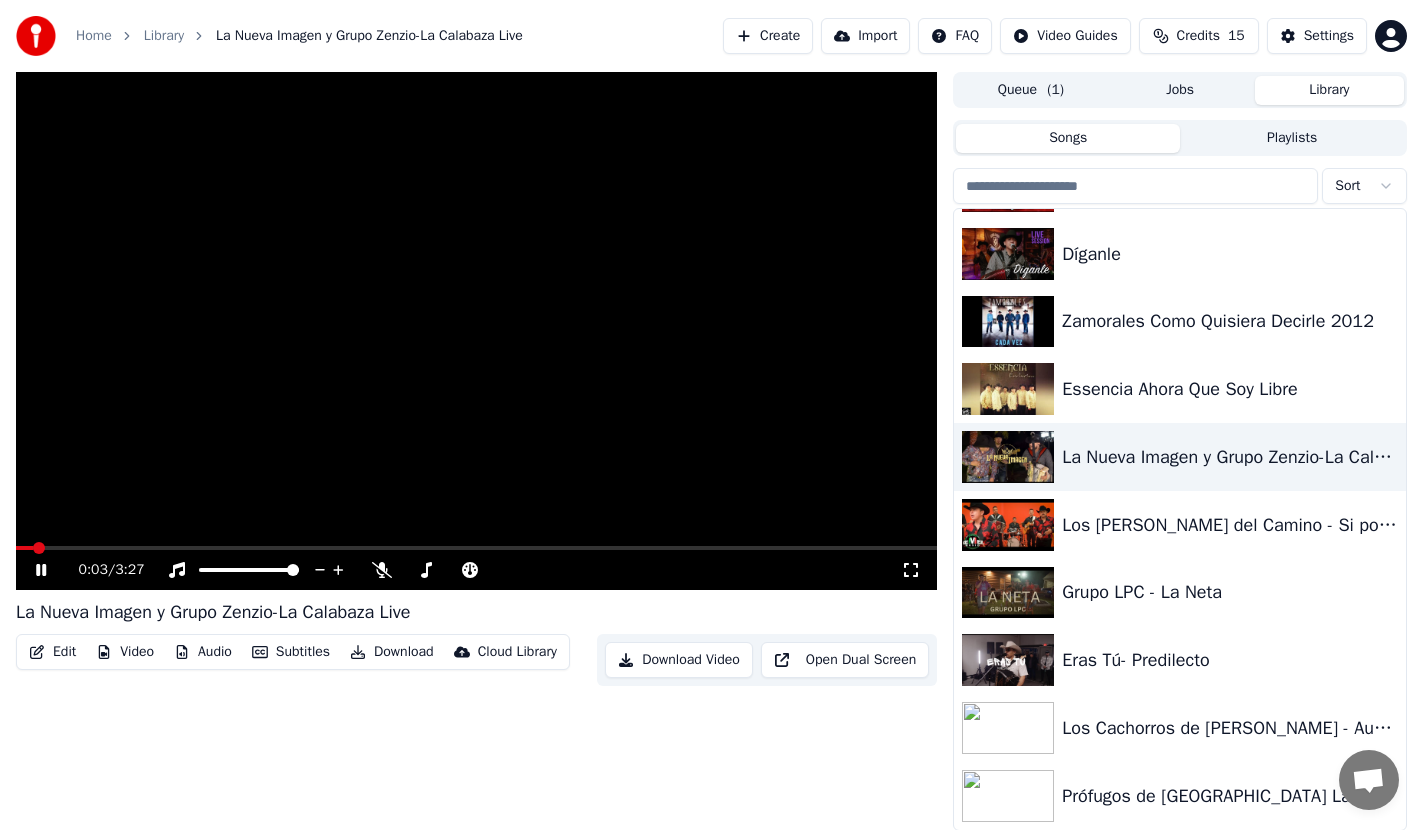 click 